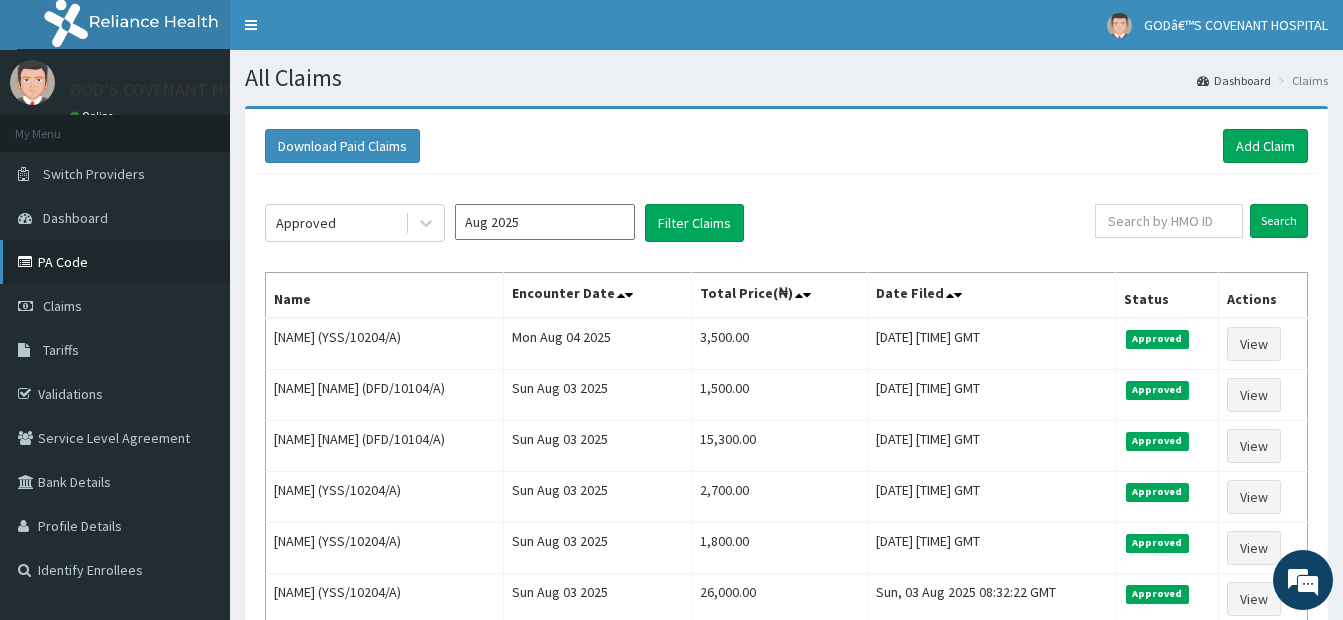 scroll, scrollTop: 0, scrollLeft: 0, axis: both 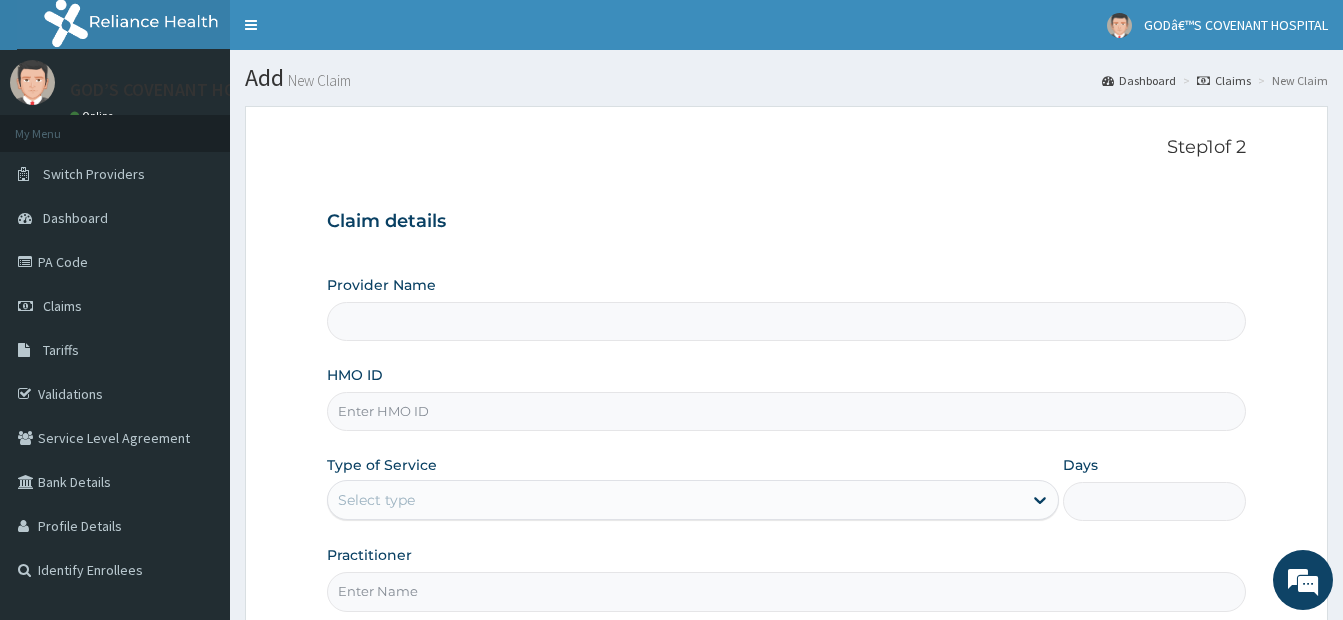 type on "GOD’S COVENANT HOSPITAL" 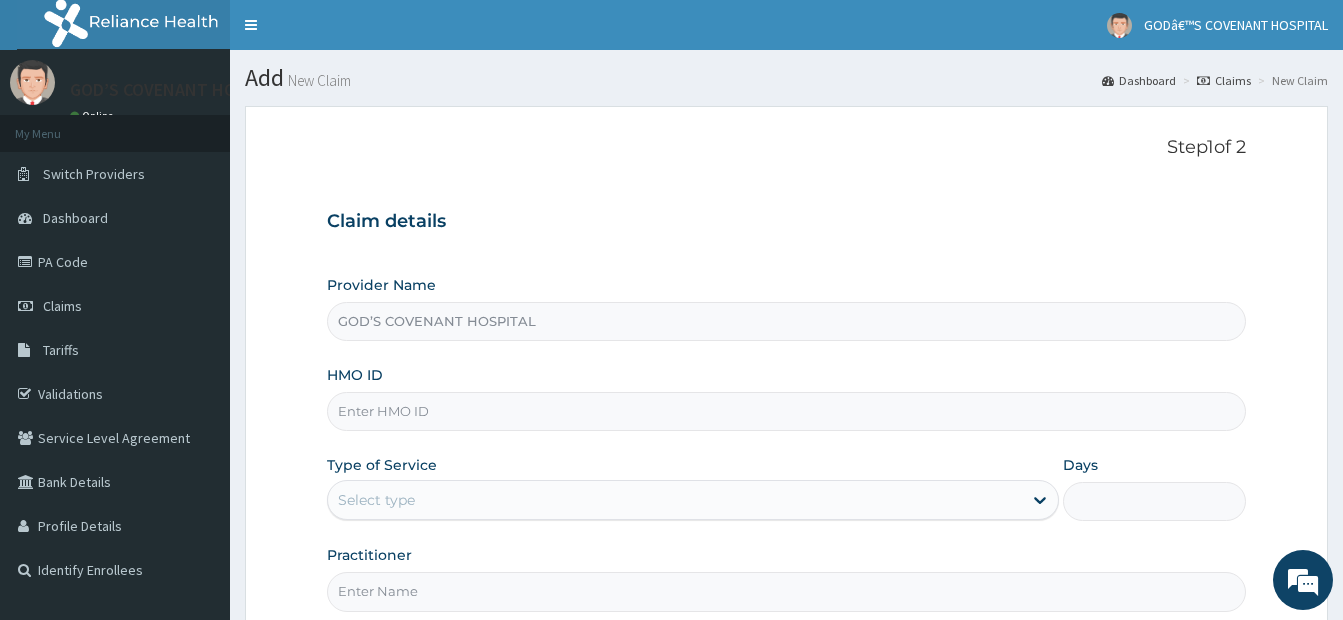 click on "HMO ID" at bounding box center (786, 411) 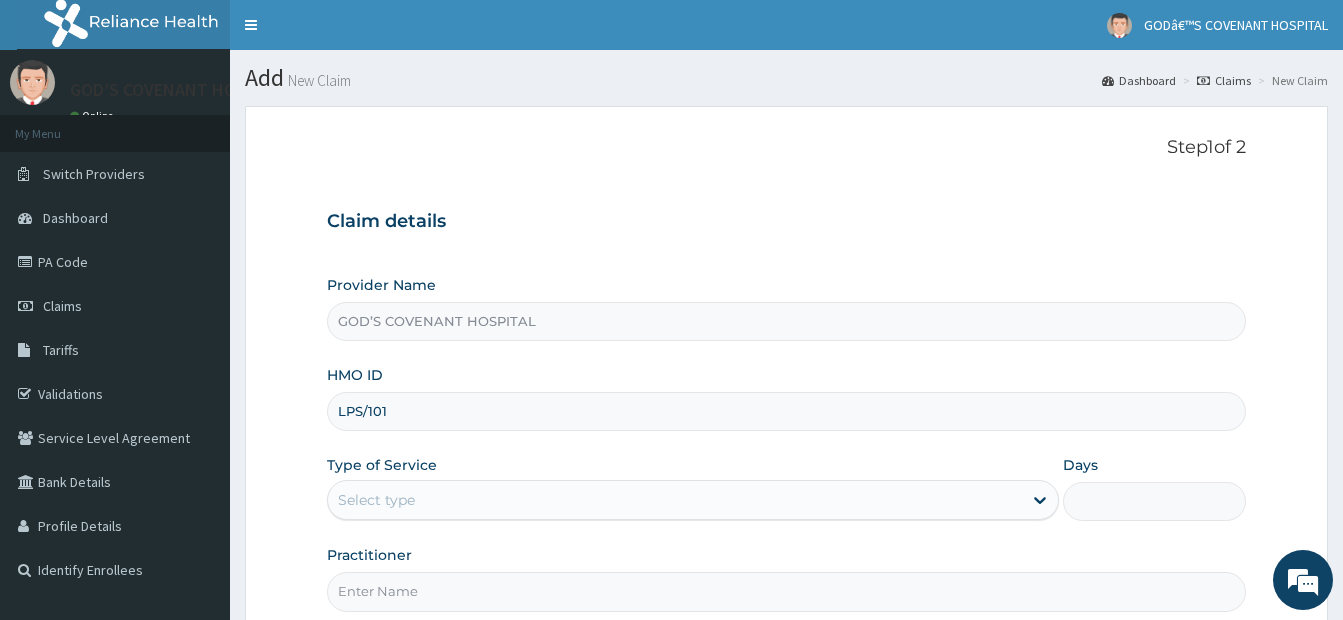 scroll, scrollTop: 0, scrollLeft: 0, axis: both 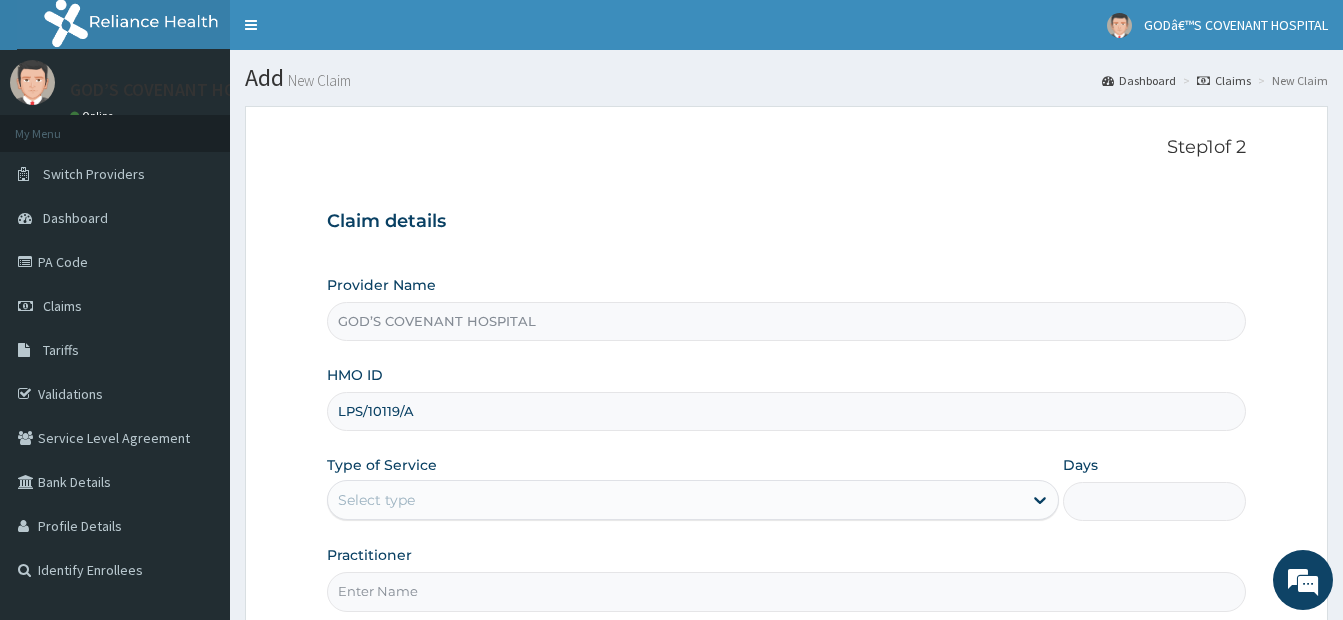 type on "LPS/10119/A" 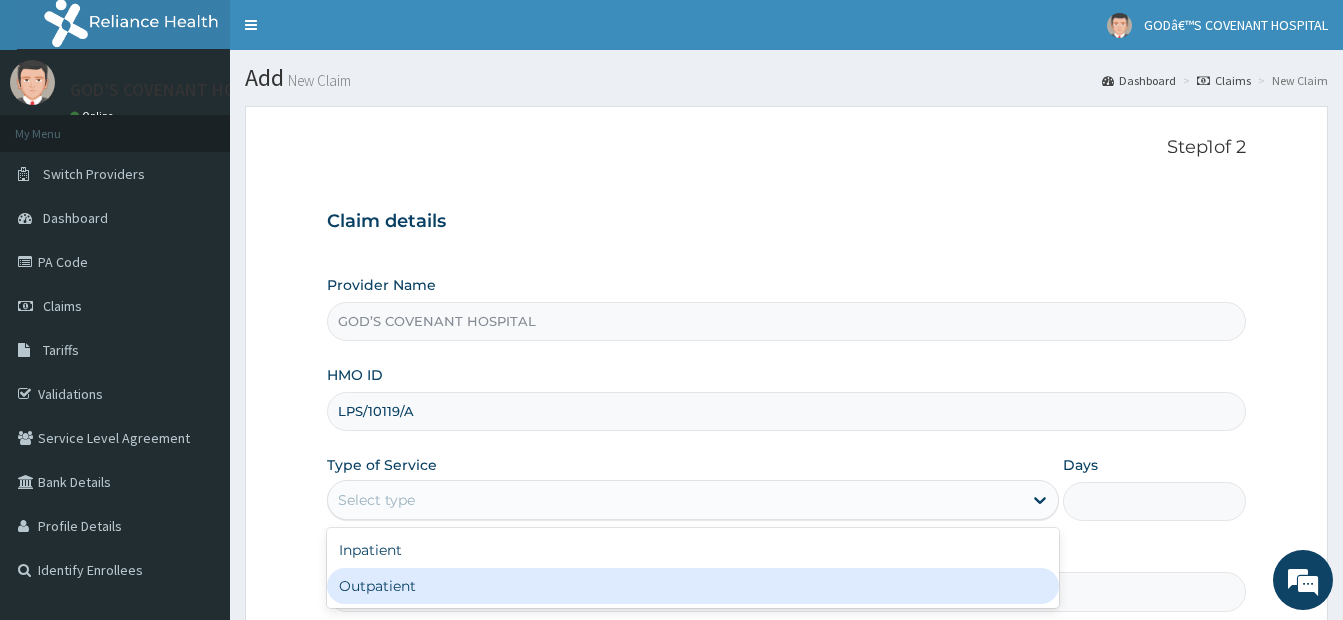 click on "Outpatient" at bounding box center [693, 586] 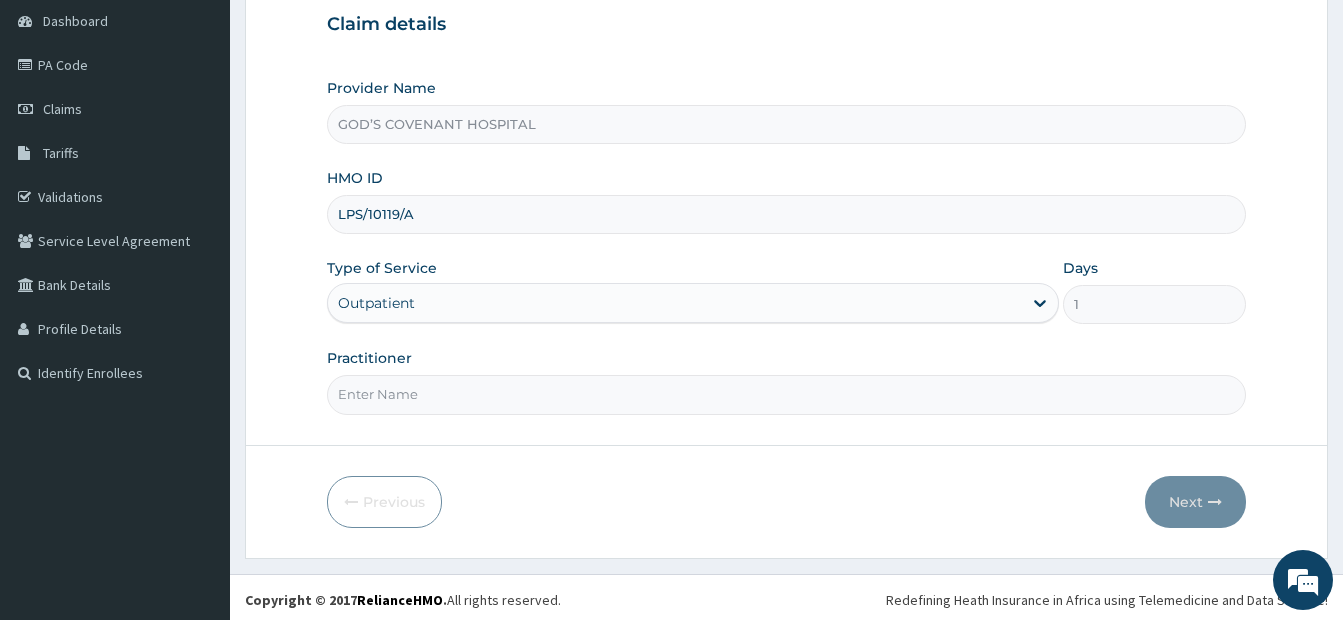 scroll, scrollTop: 202, scrollLeft: 0, axis: vertical 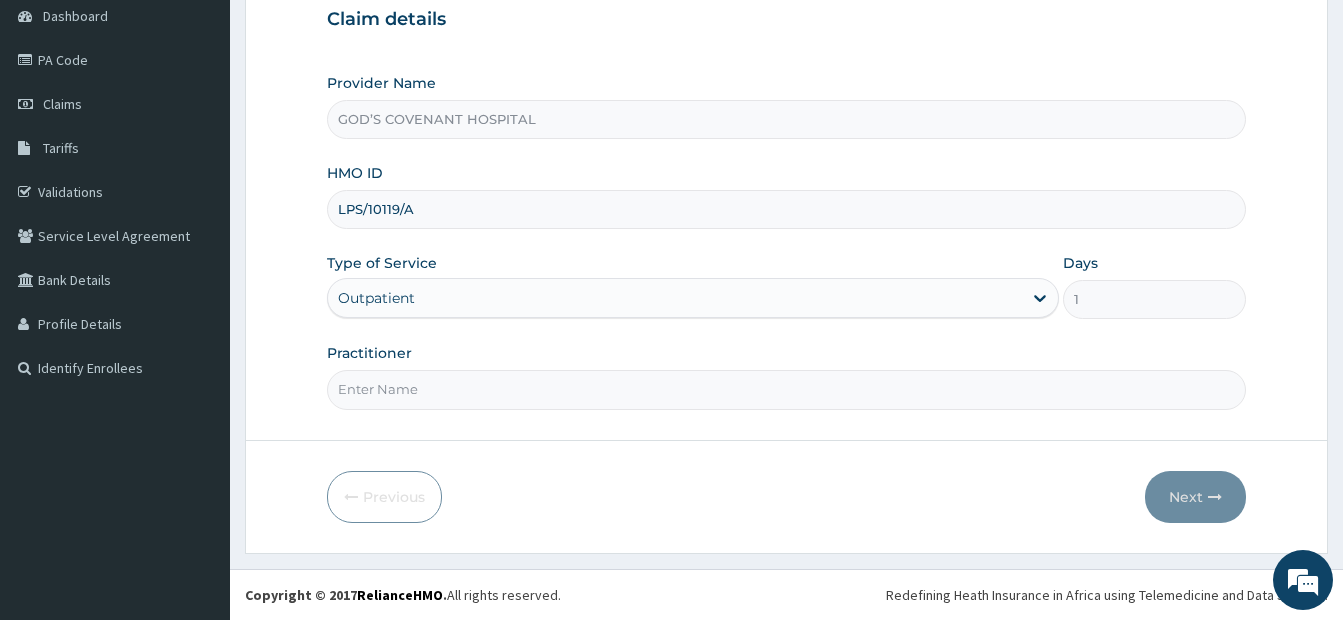 click on "Practitioner" at bounding box center [786, 389] 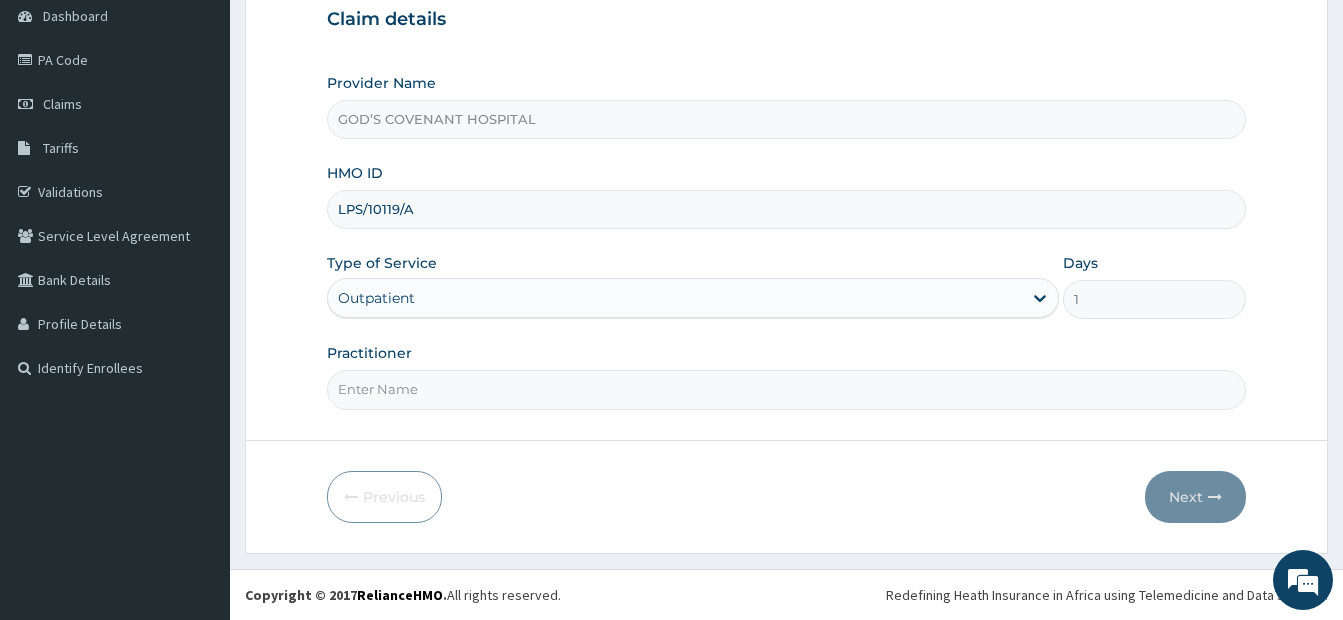 type on "DR. [NAME]" 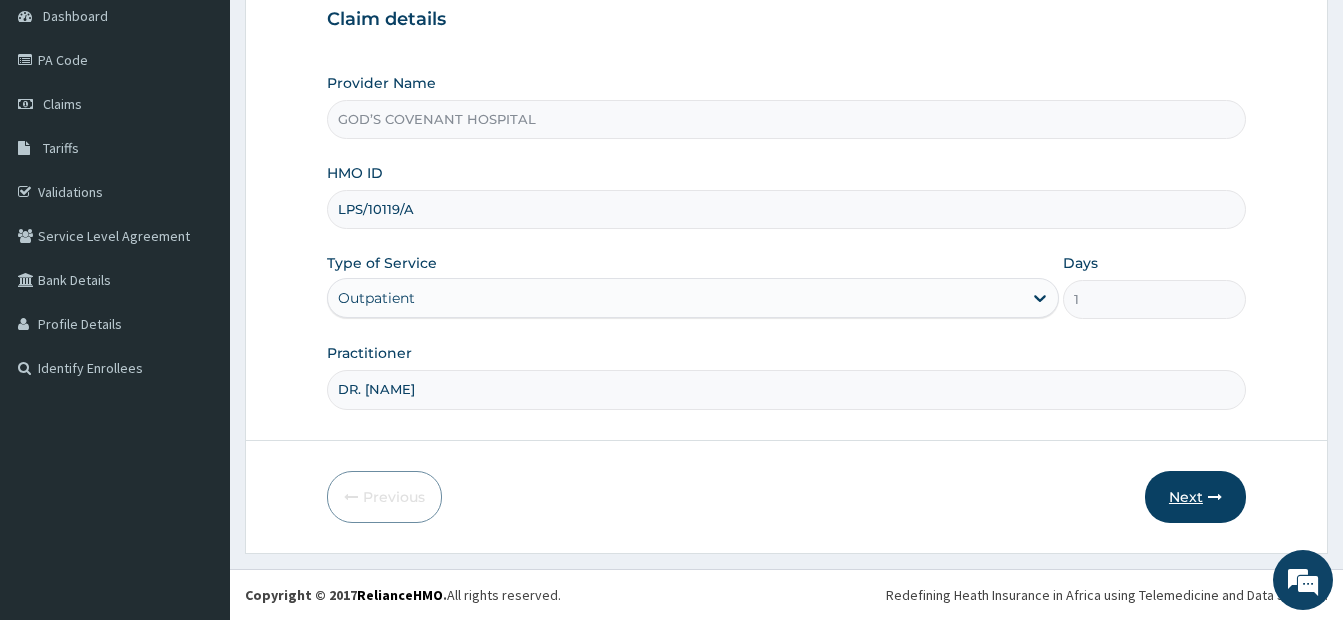 click on "Next" at bounding box center (1195, 497) 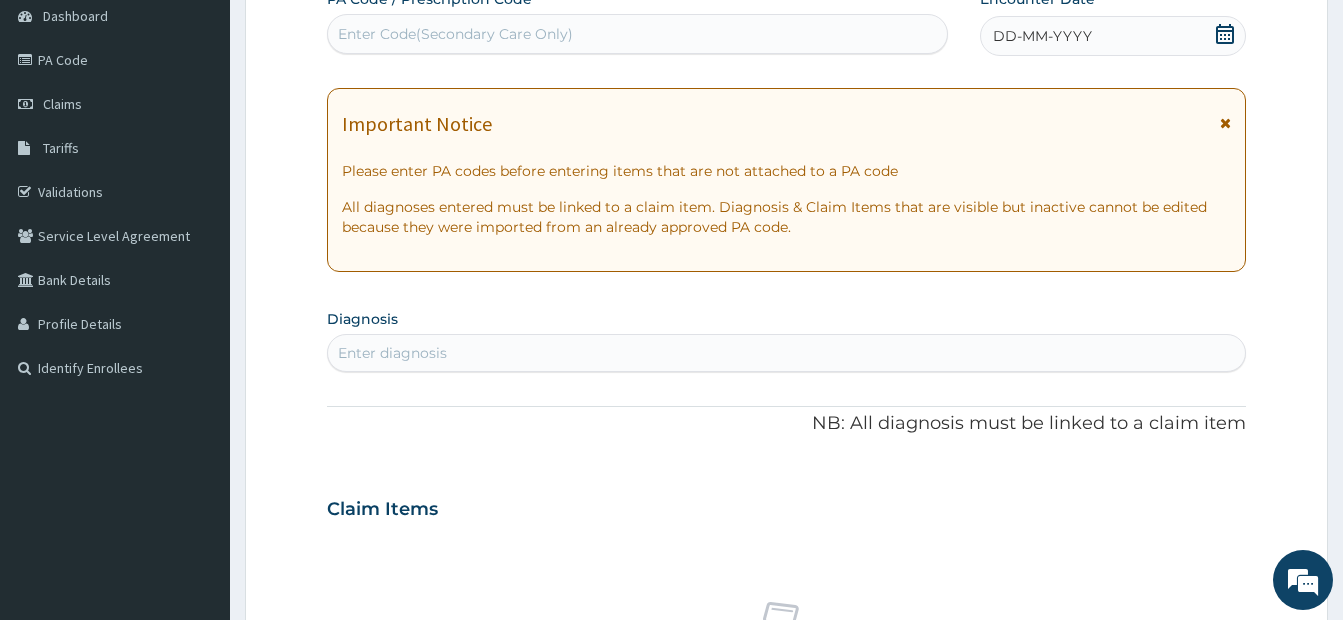 click on "Enter Code(Secondary Care Only)" at bounding box center (455, 34) 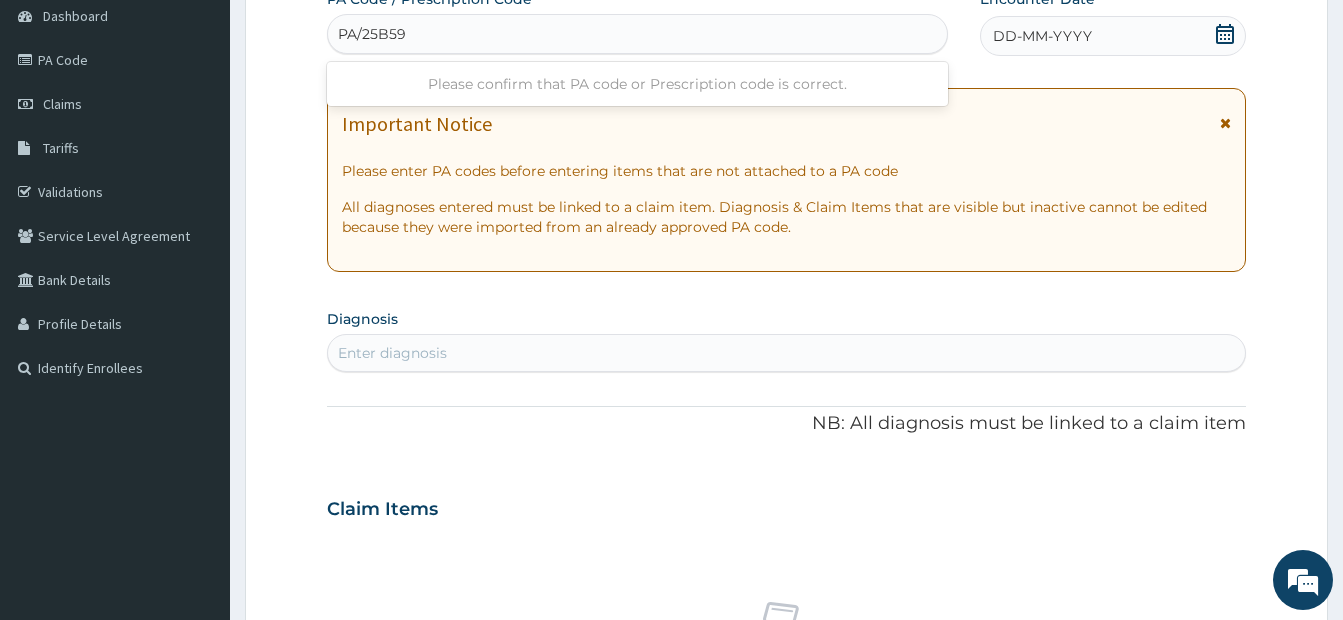 type on "PA/25B59D" 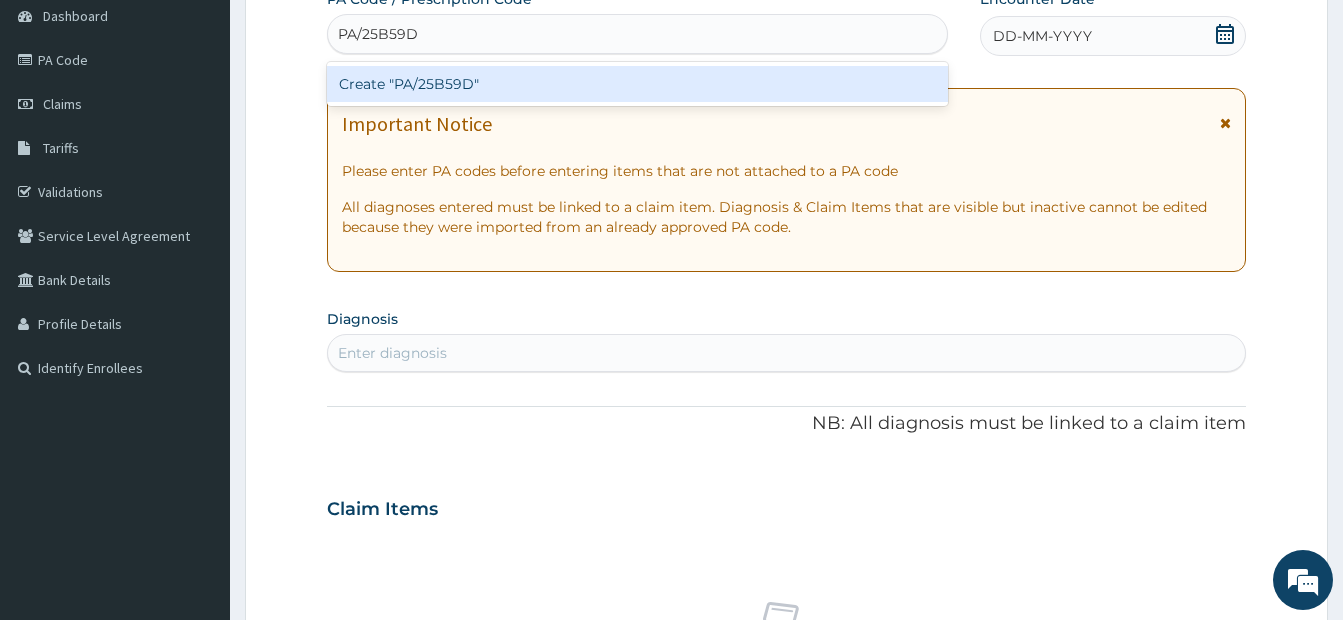 click on "Create "PA/25B59D"" at bounding box center [637, 84] 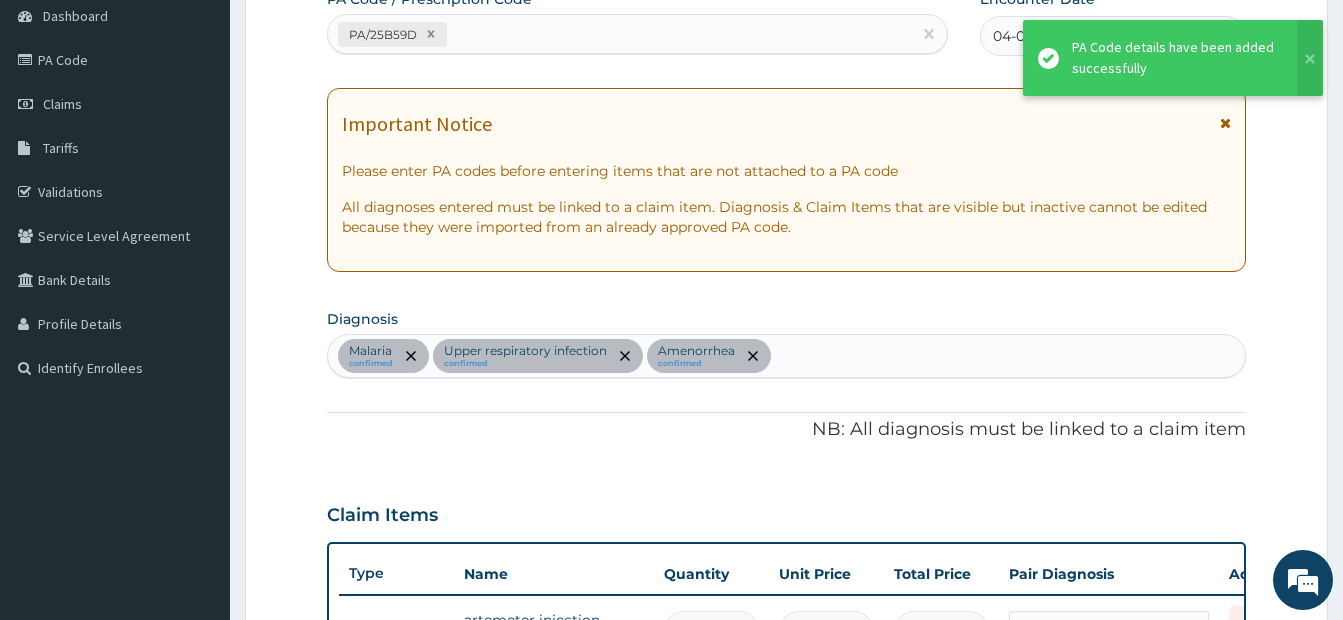 scroll, scrollTop: 867, scrollLeft: 0, axis: vertical 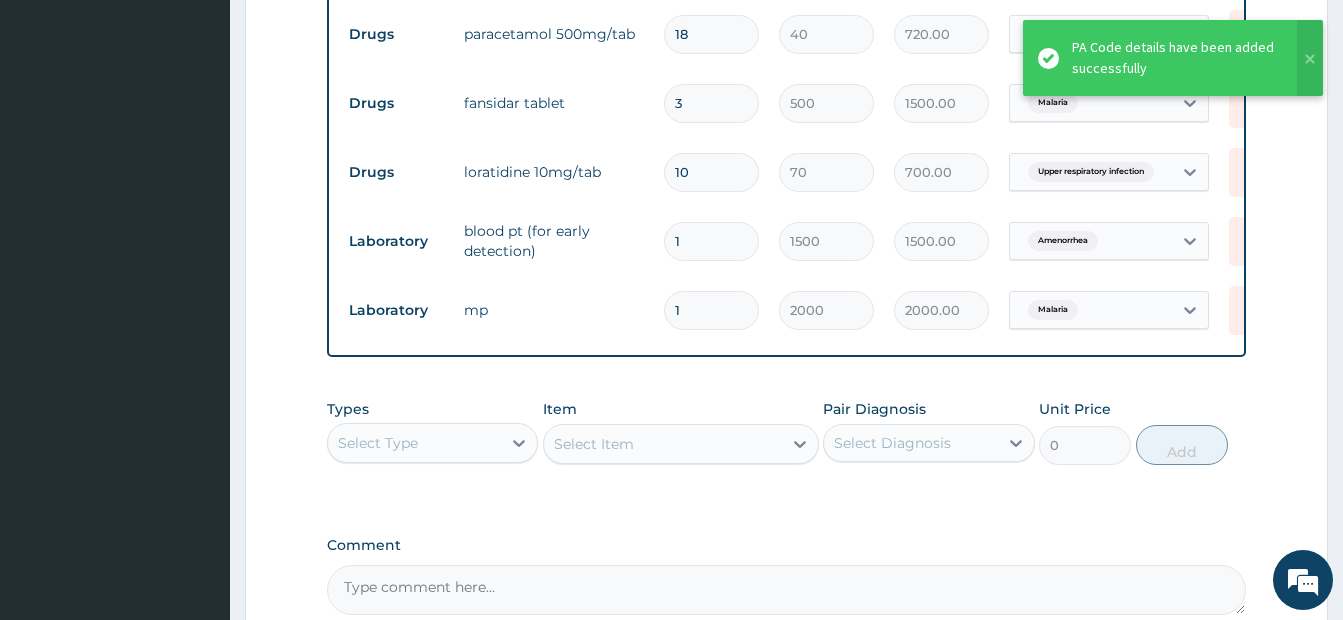 click on "Types Select Type" at bounding box center (432, 432) 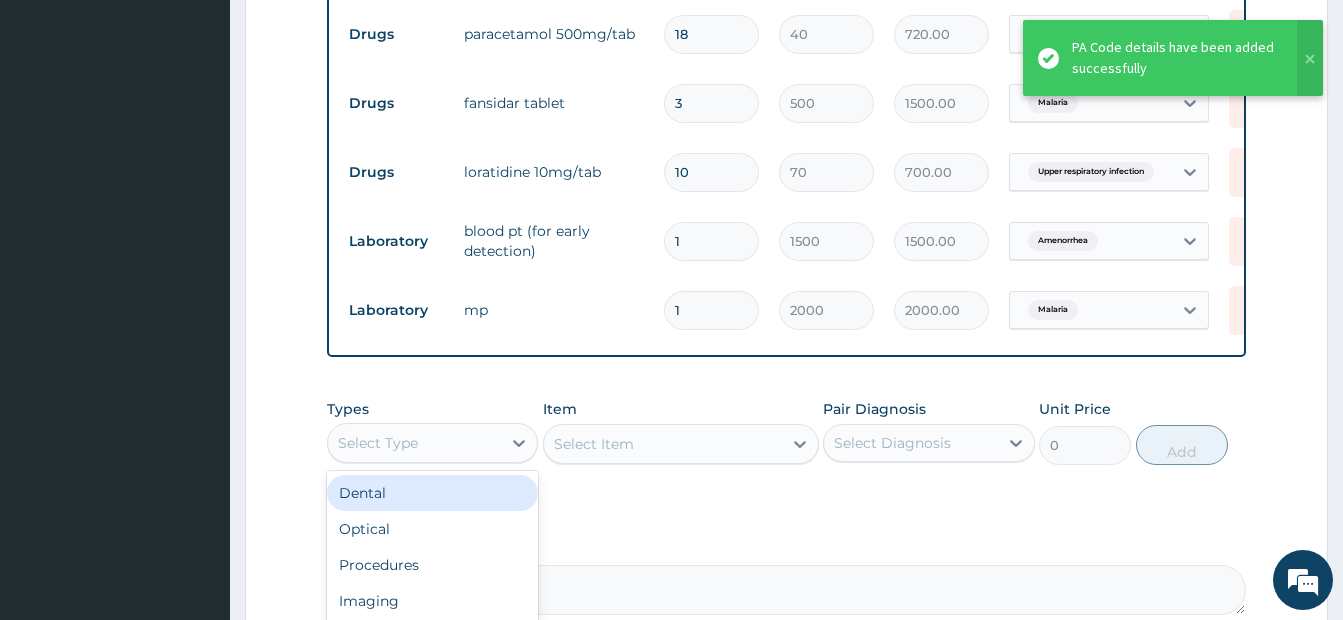 click on "Select Type" at bounding box center (414, 443) 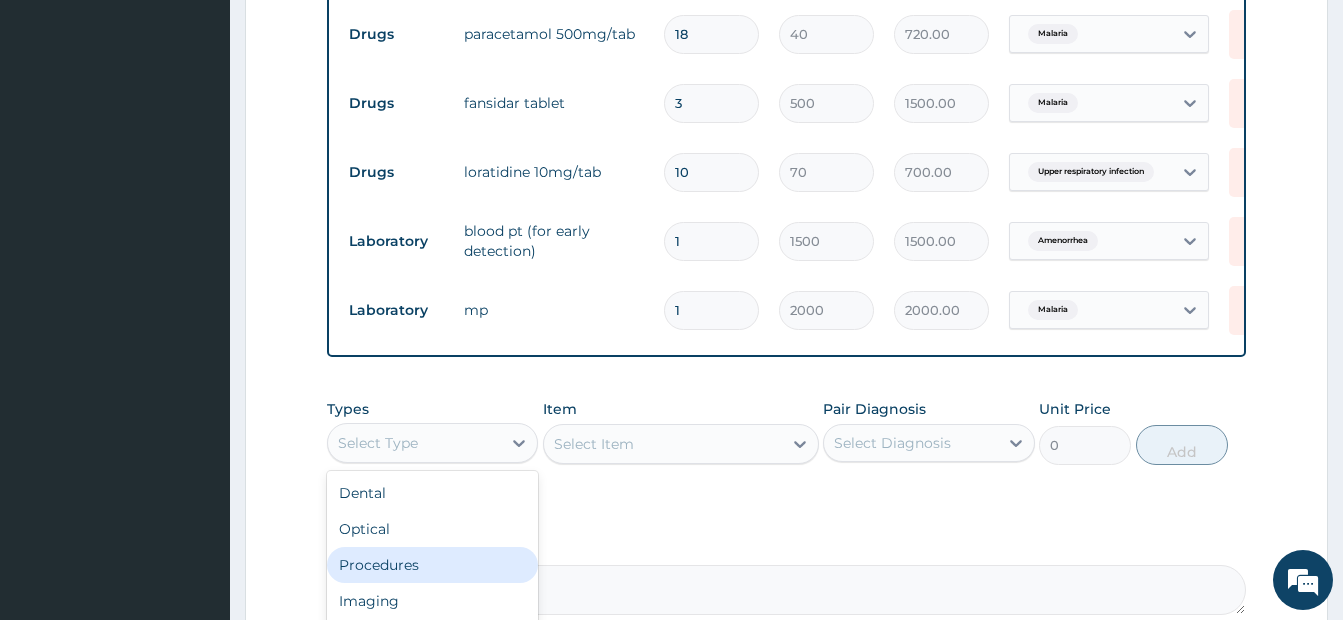 click on "Procedures" at bounding box center (432, 565) 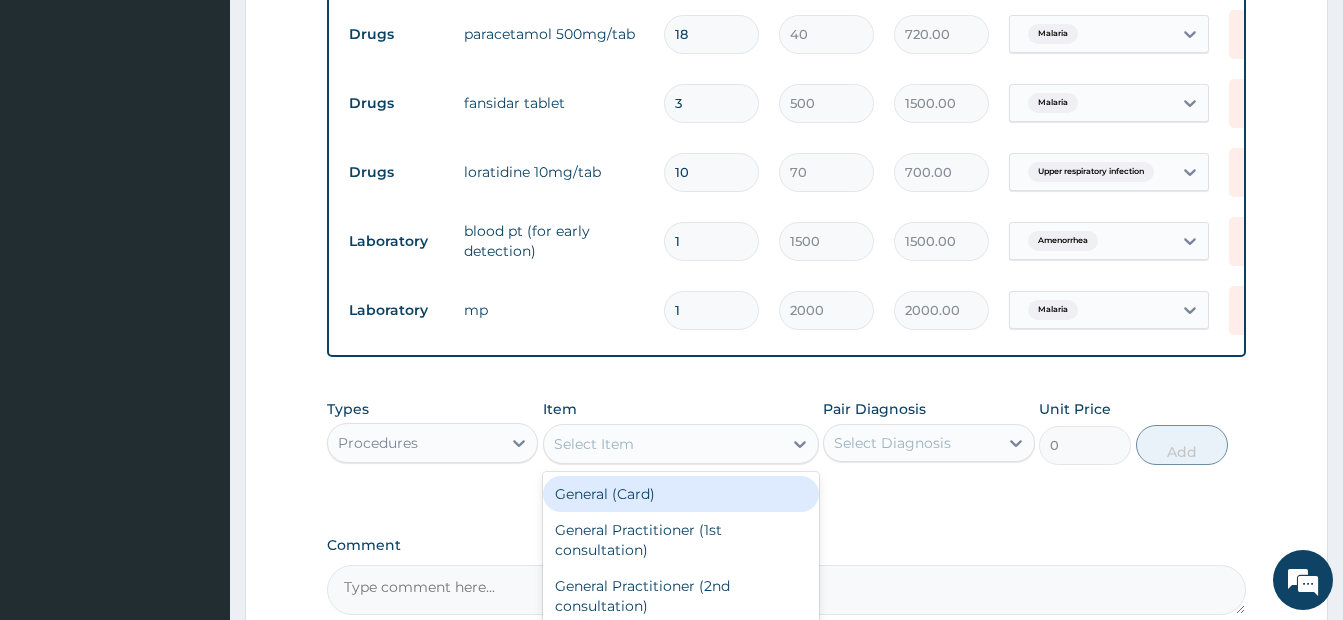 click on "Select Item" at bounding box center [663, 444] 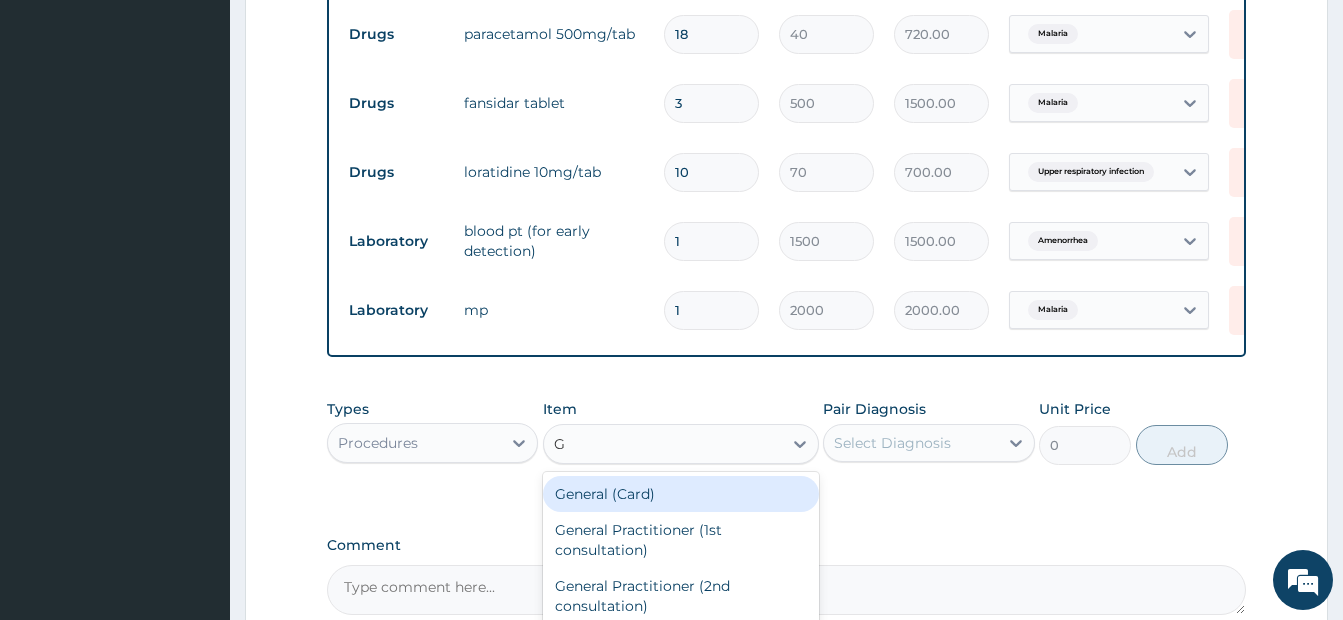 type on "GP" 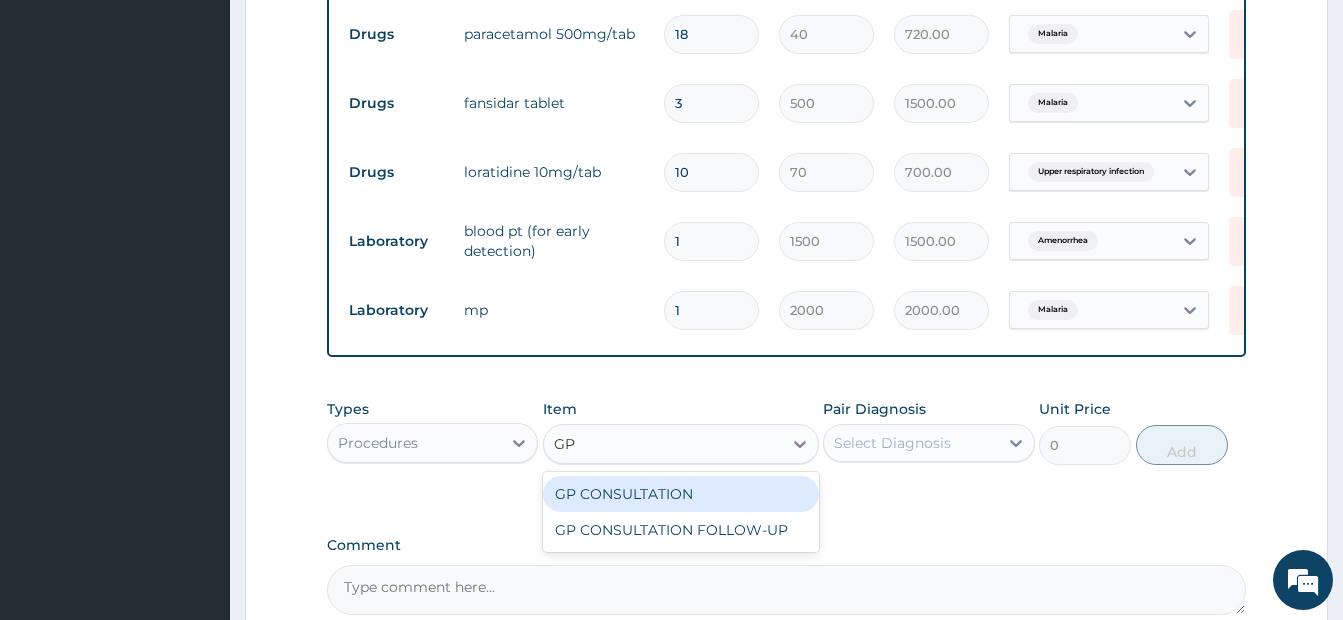 click on "GP CONSULTATION" at bounding box center [681, 494] 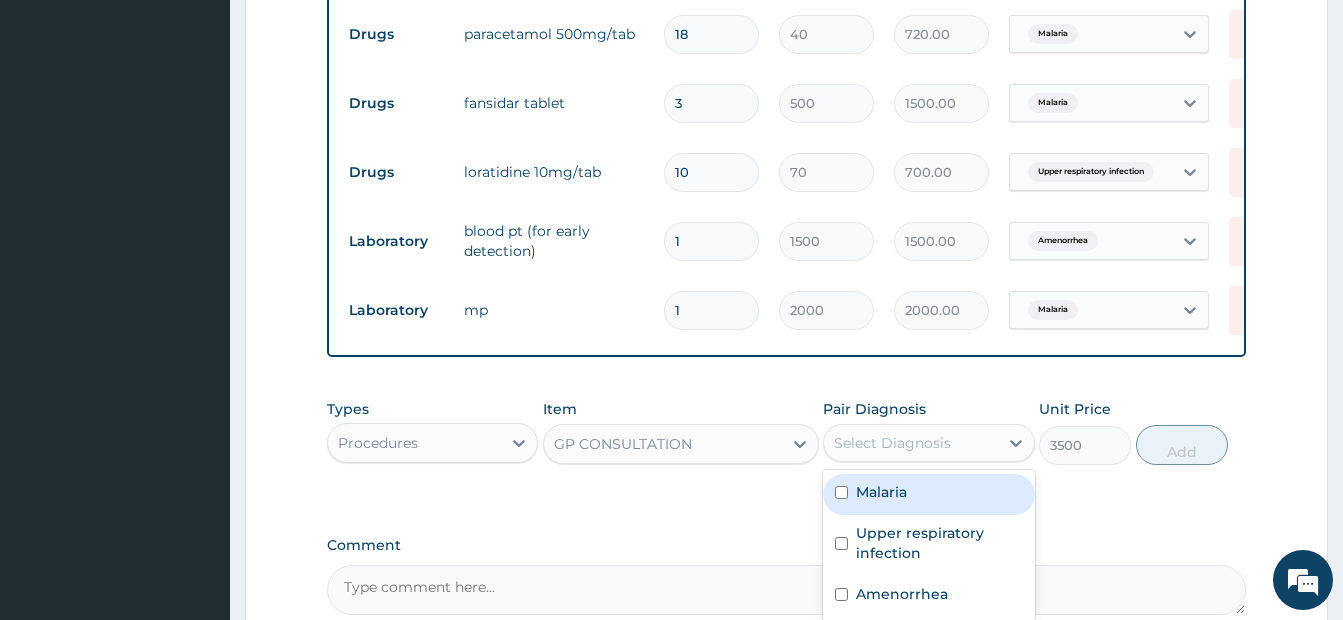 click on "Select Diagnosis" at bounding box center (910, 443) 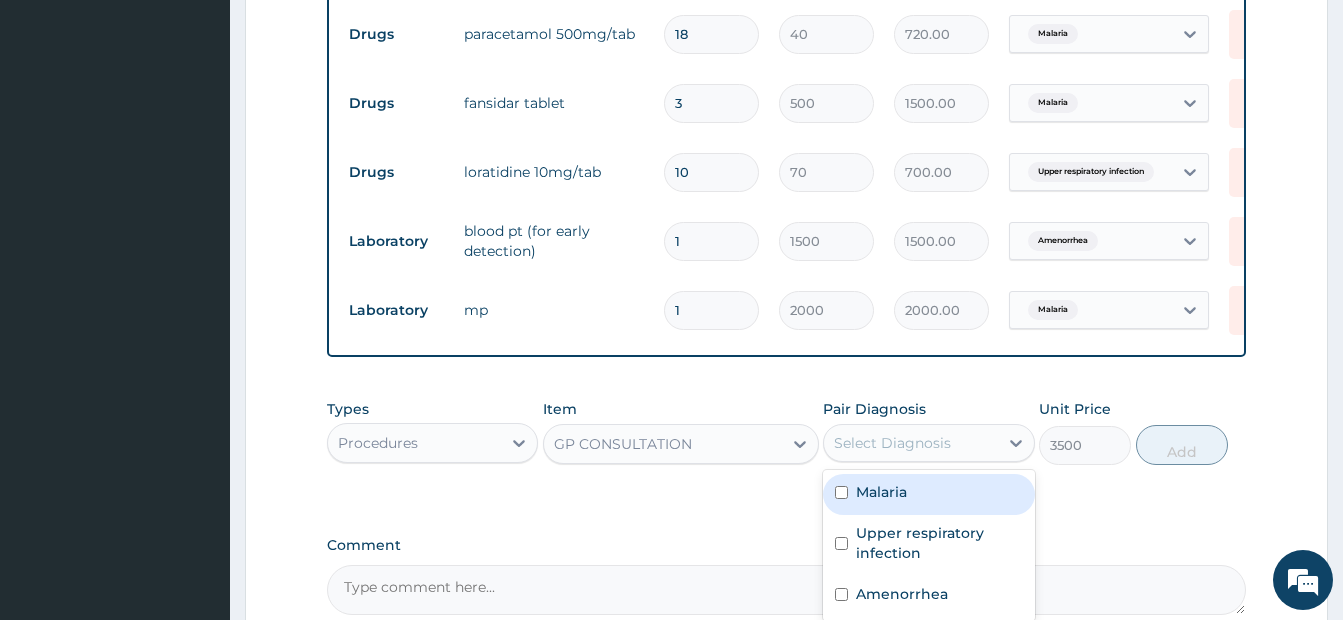 click on "Malaria" at bounding box center (928, 494) 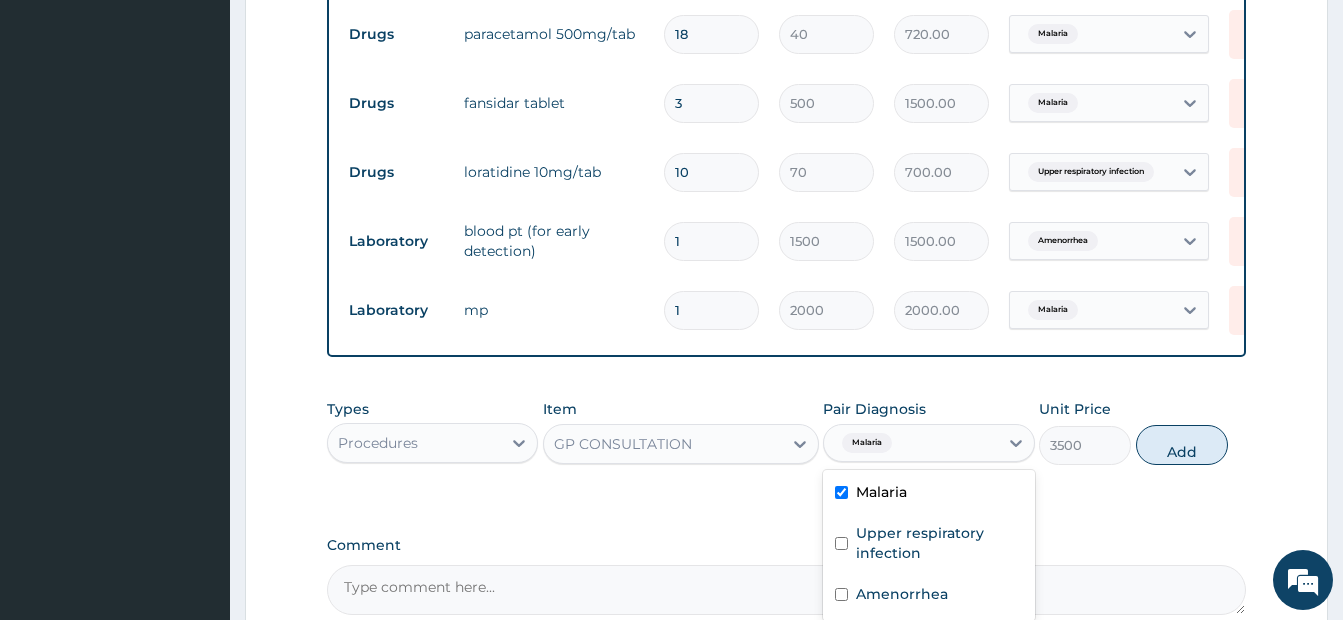 checkbox on "true" 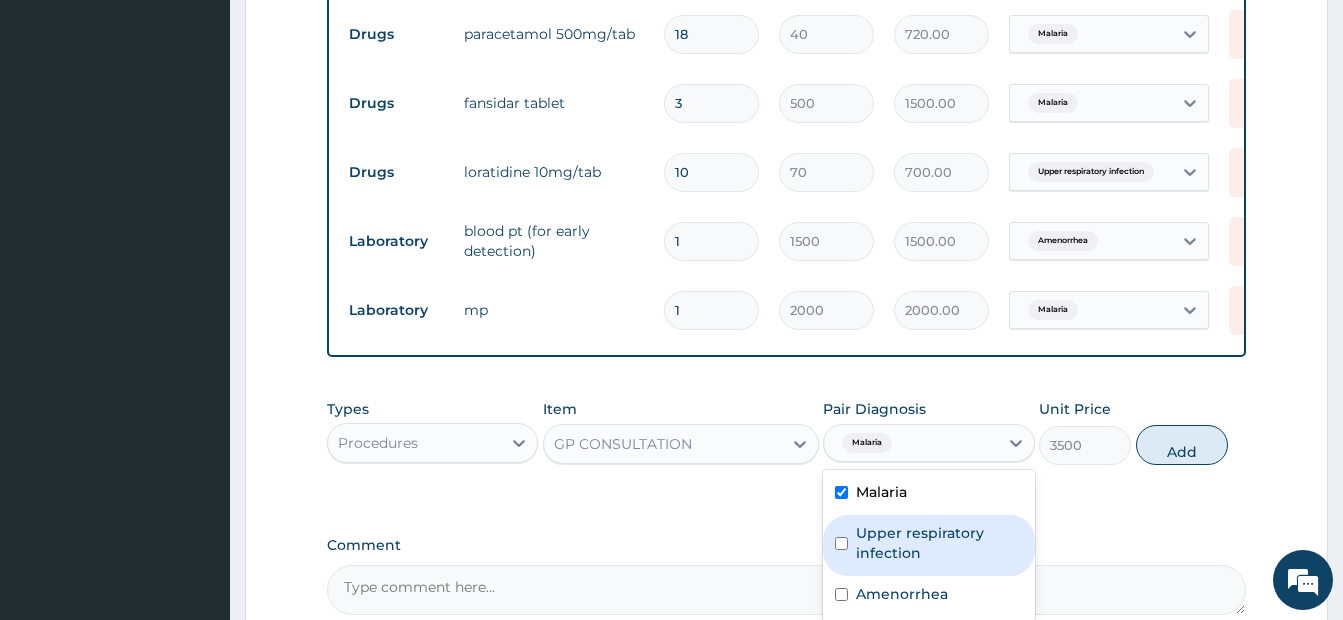 click at bounding box center [841, 543] 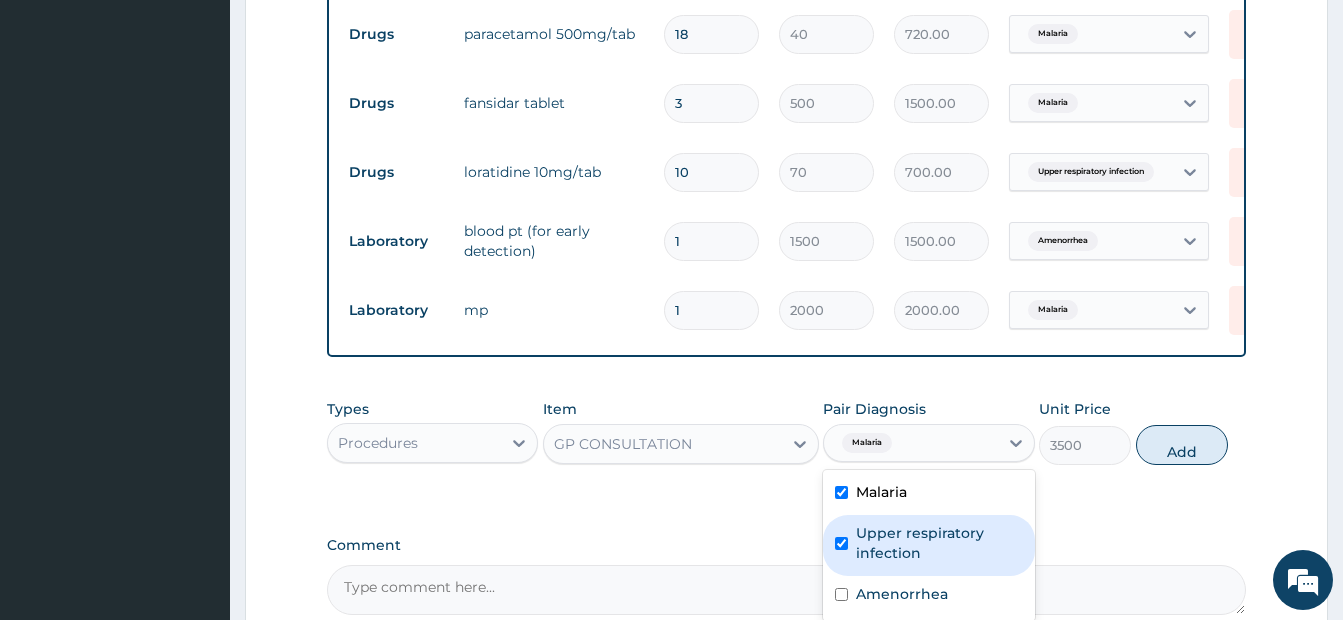checkbox on "true" 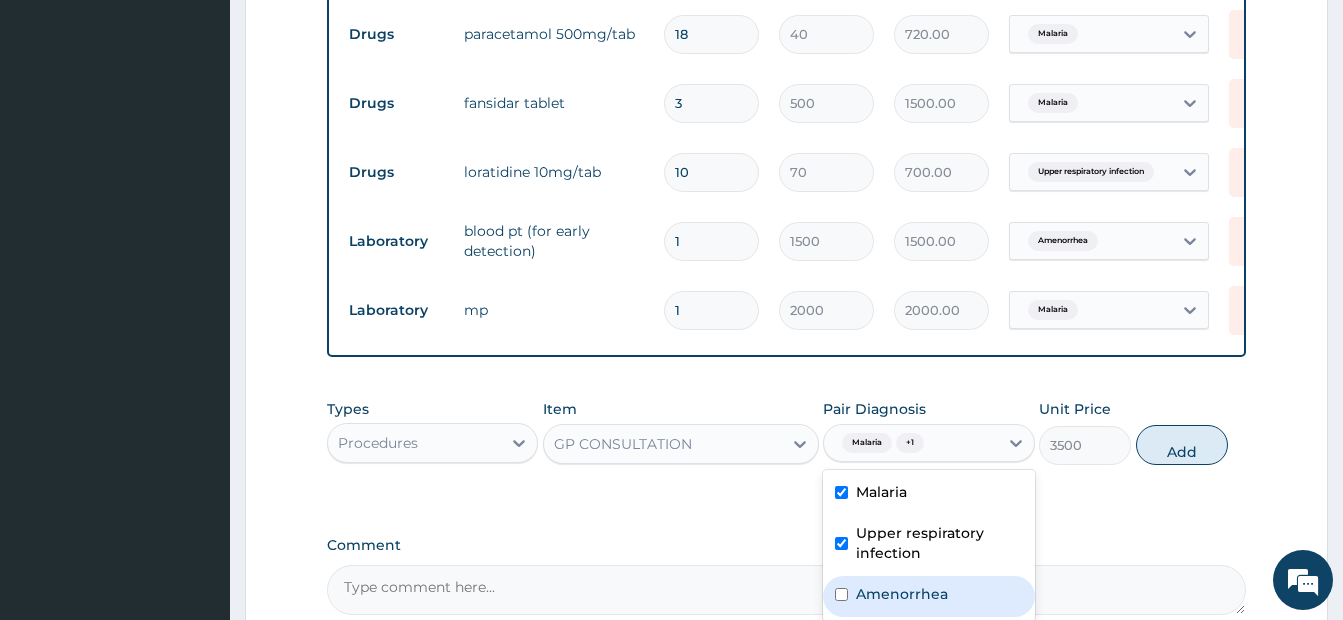 click on "Amenorrhea" at bounding box center [928, 596] 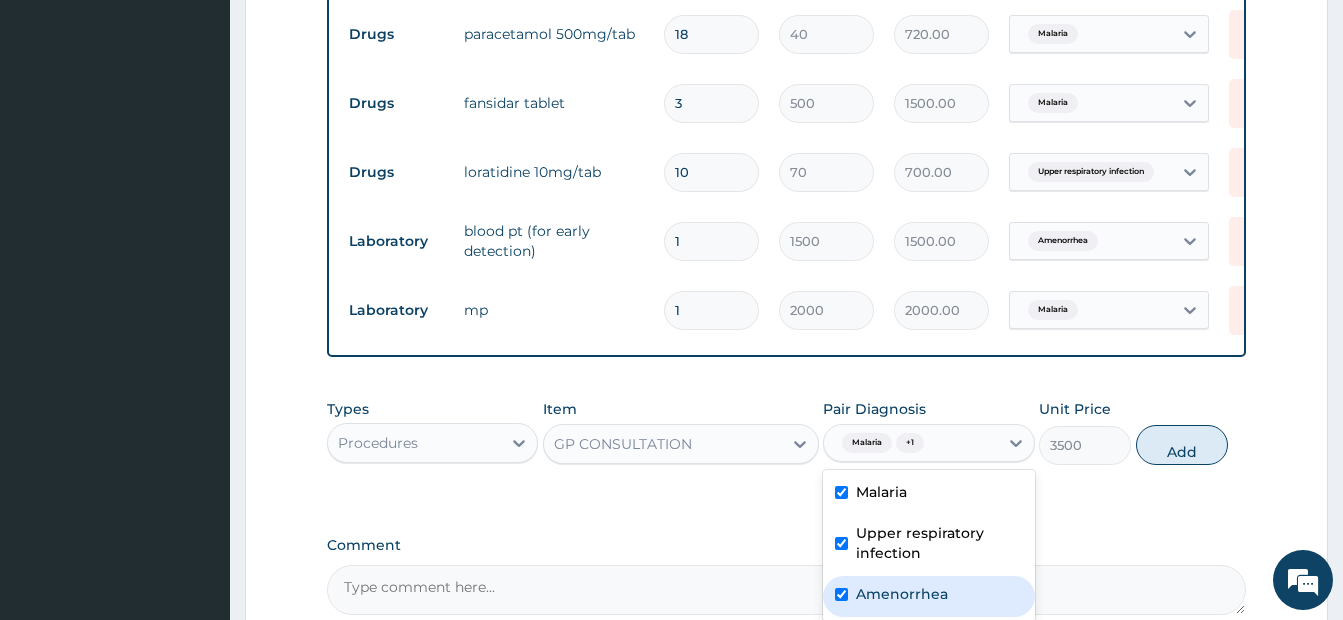 checkbox on "true" 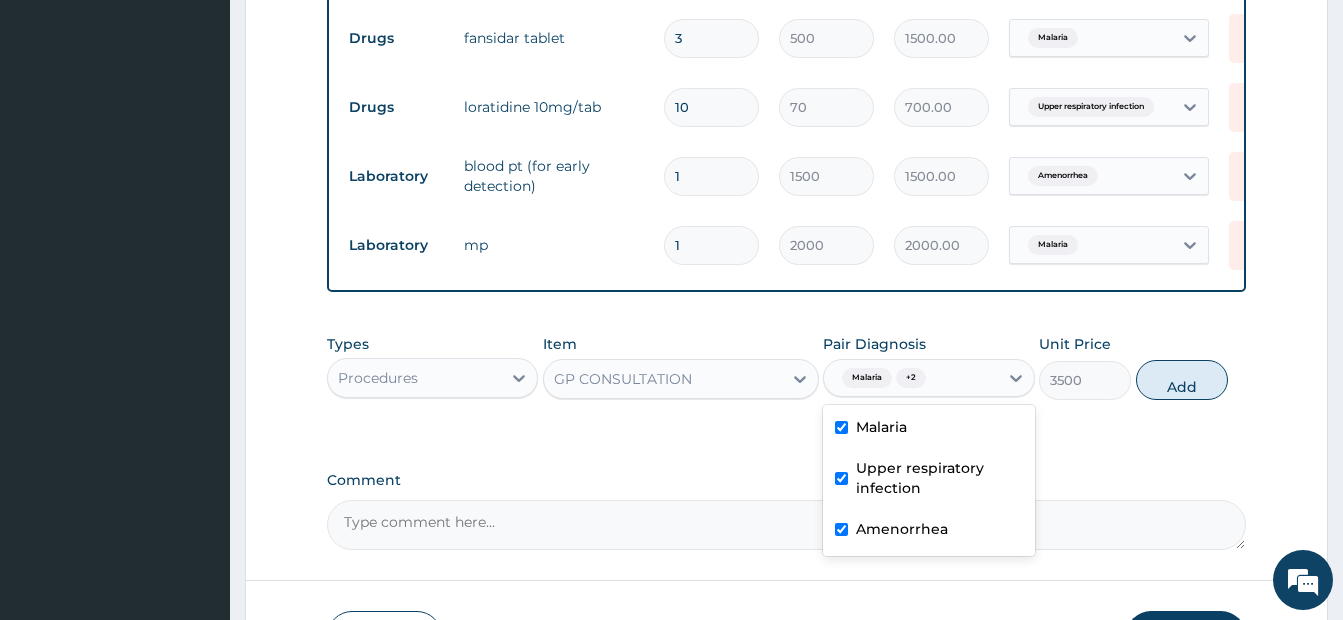 scroll, scrollTop: 967, scrollLeft: 0, axis: vertical 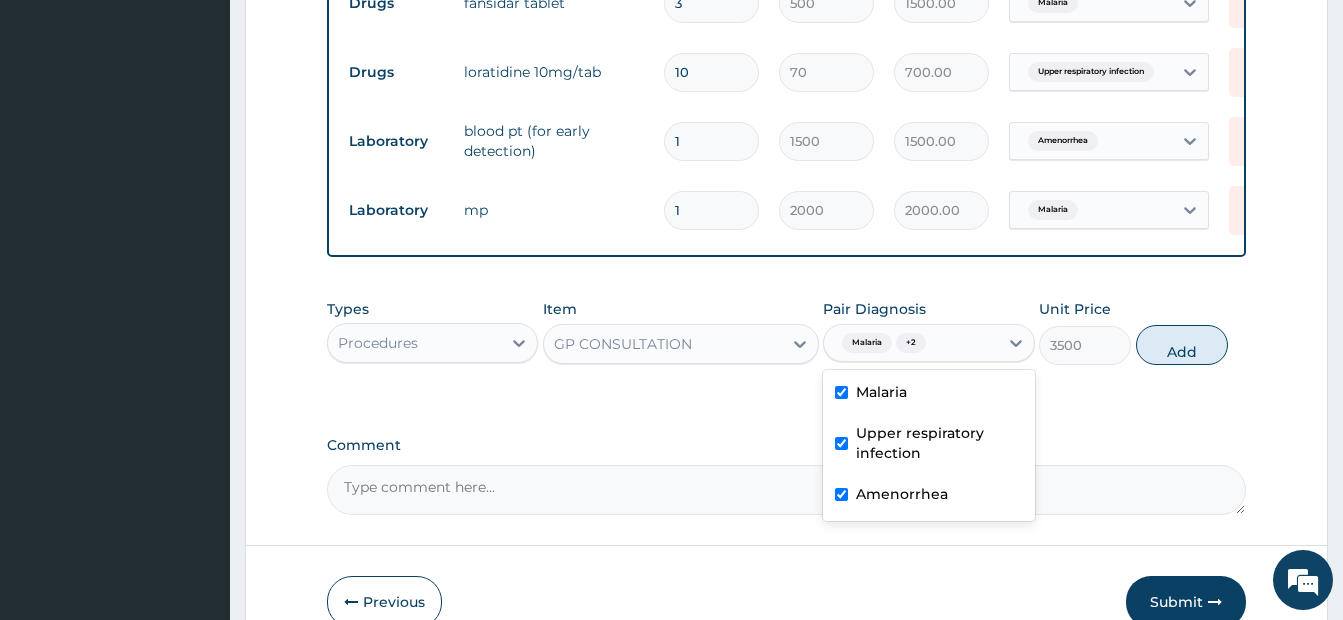 click on "PA Code / Prescription Code PA/25B59D Encounter Date 04-08-2025 Important Notice Please enter PA codes before entering items that are not attached to a PA code   All diagnoses entered must be linked to a claim item. Diagnosis & Claim Items that are visible but inactive cannot be edited because they were imported from an already approved PA code. Diagnosis Malaria confirmed Upper respiratory infection confirmed Amenorrhea confirmed NB: All diagnosis must be linked to a claim item Claim Items Type Name Quantity Unit Price Total Price Pair Diagnosis Actions Drugs artemeter injection  80mg 6 1000 6000.00 Malaria Delete Drugs paracetamol 500mg/tab 18 40 720.00 Malaria Delete Drugs fansidar tablet 3 500 1500.00 Malaria Delete Drugs loratidine 10mg/tab 10 70 700.00 Upper respiratory infection Delete Laboratory blood pt (for  early detection) 1 1500 1500.00 Amenorrhea Delete Laboratory mp 1 2000 2000.00 Malaria Delete N/A GP CONSULTATION 1 3500 3500.00 Malaria  + 2 Delete Types Procedures Item Select Item Unit Price" at bounding box center [786, -131] 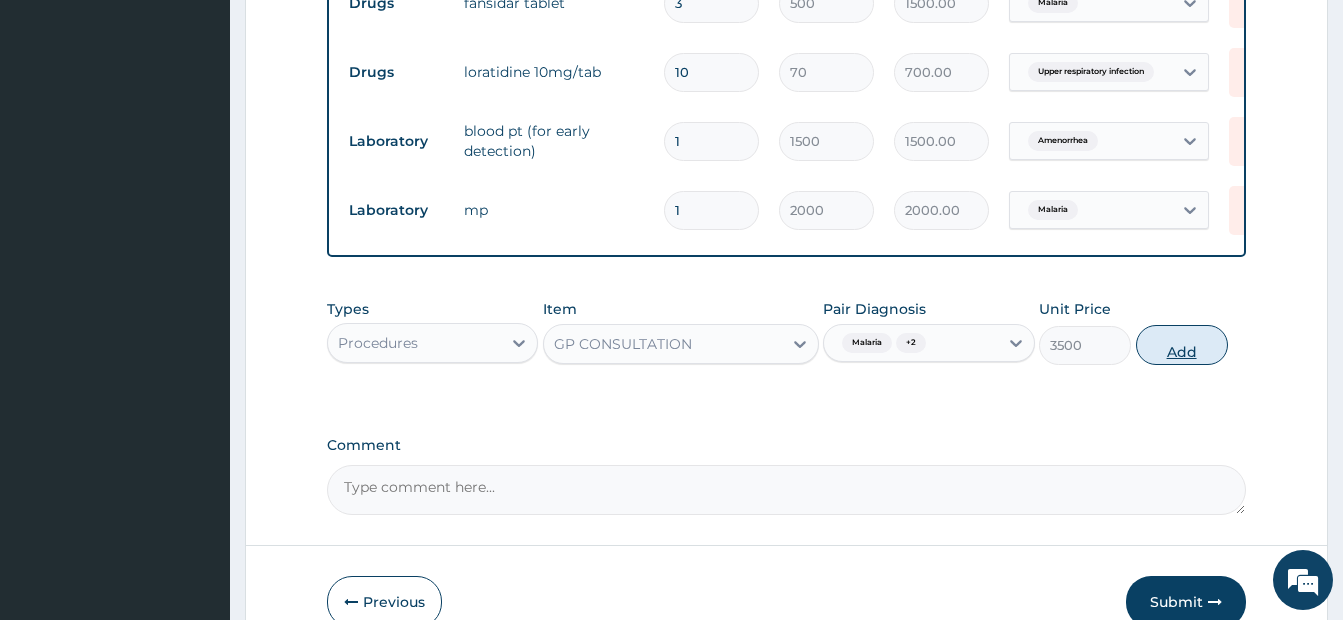 click on "Add" at bounding box center [1182, 345] 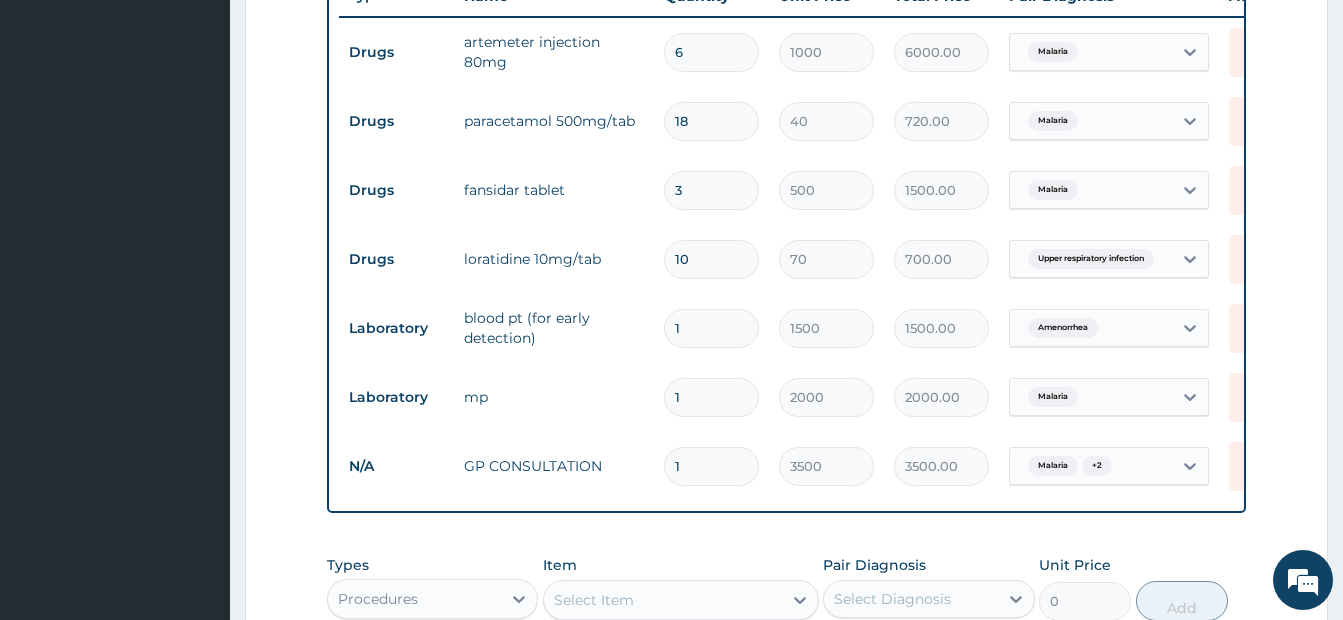 scroll, scrollTop: 767, scrollLeft: 0, axis: vertical 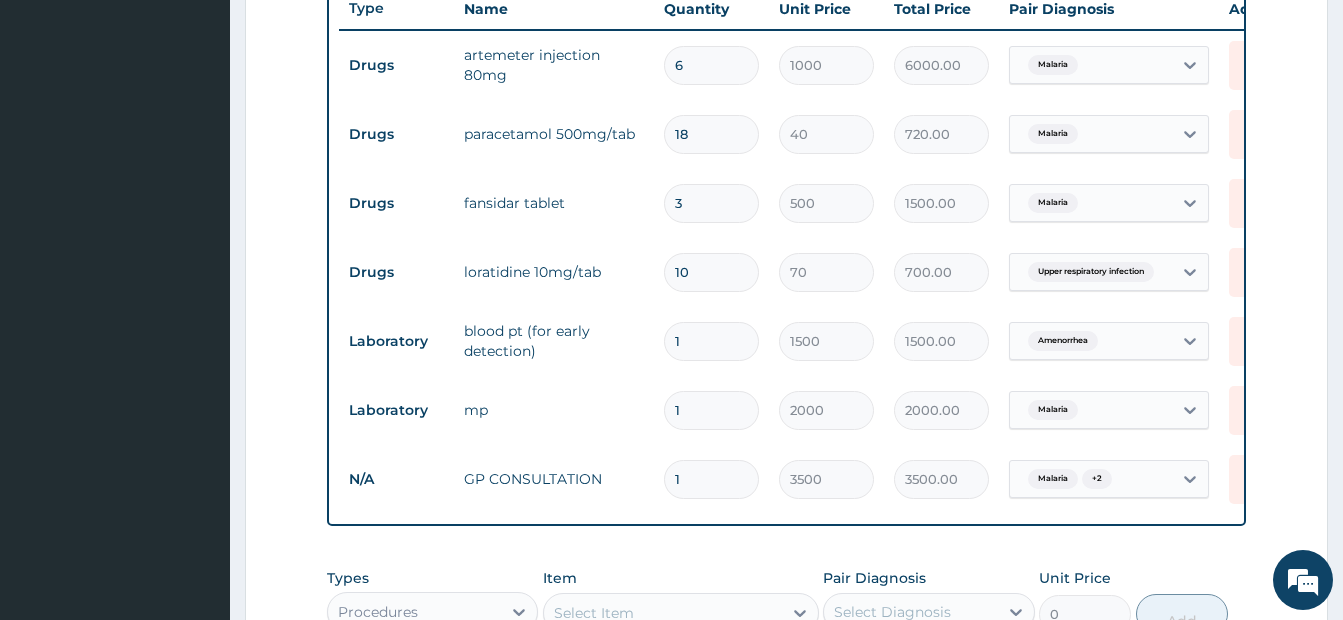 click on "PA Code / Prescription Code PA/25B59D Encounter Date 04-08-2025 Important Notice Please enter PA codes before entering items that are not attached to a PA code   All diagnoses entered must be linked to a claim item. Diagnosis & Claim Items that are visible but inactive cannot be edited because they were imported from an already approved PA code. Diagnosis Malaria confirmed Upper respiratory infection confirmed Amenorrhea confirmed NB: All diagnosis must be linked to a claim item Claim Items Type Name Quantity Unit Price Total Price Pair Diagnosis Actions Drugs artemeter injection  80mg 6 1000 6000.00 Malaria Delete Drugs paracetamol 500mg/tab 18 40 720.00 Malaria Delete Drugs fansidar tablet 3 500 1500.00 Malaria Delete Drugs loratidine 10mg/tab 10 70 700.00 Upper respiratory infection Delete Laboratory blood pt (for  early detection) 1 1500 1500.00 Amenorrhea Delete Laboratory mp 1 2000 2000.00 Malaria Delete N/A GP CONSULTATION 1 3500 3500.00 Malaria  + 2 Delete Types Procedures Item Select Item Unit Price" at bounding box center [786, 104] 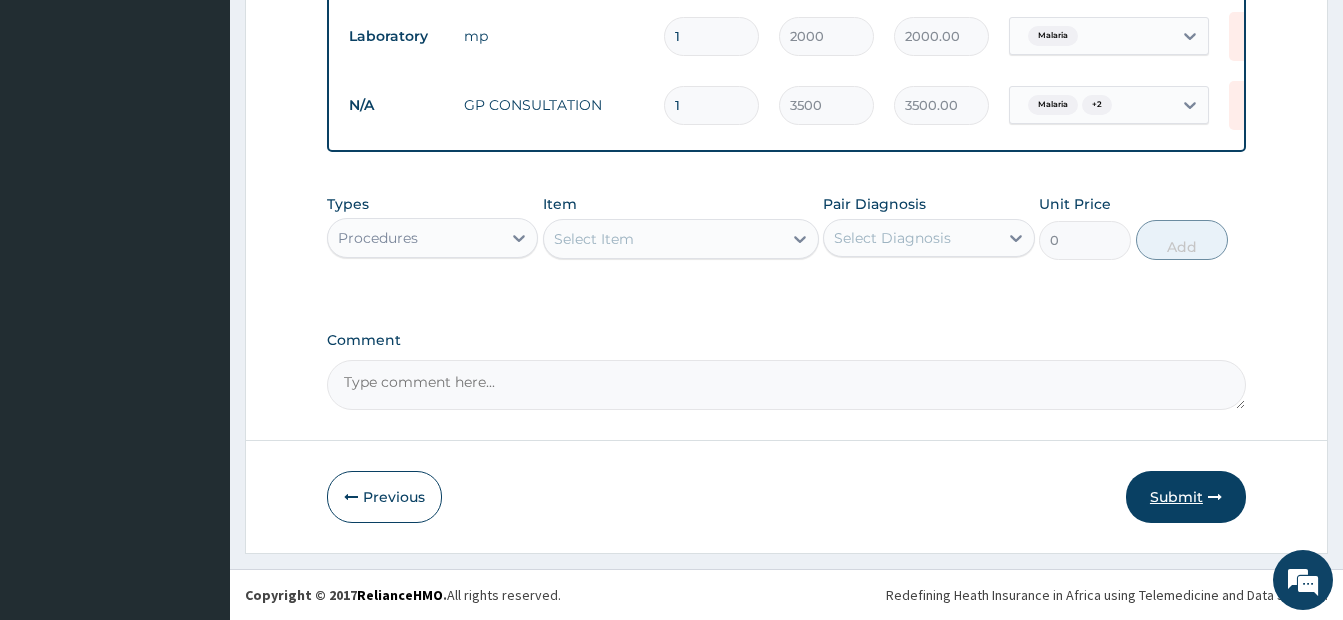click on "Submit" at bounding box center [1186, 497] 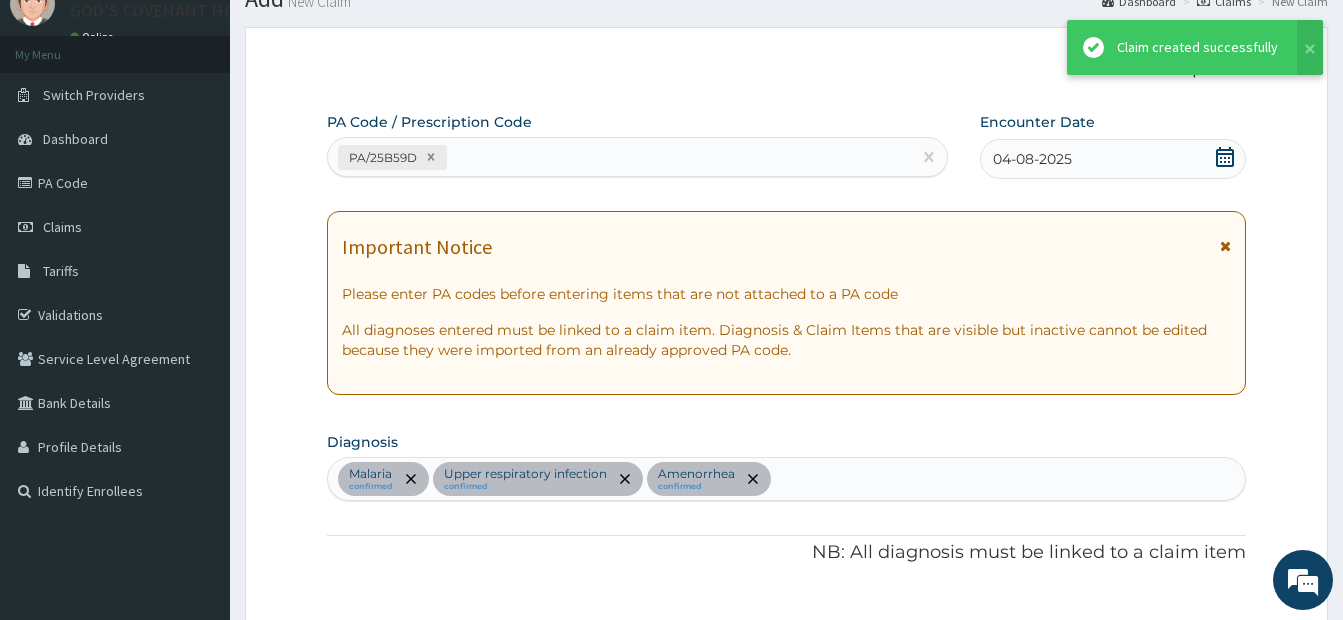 scroll, scrollTop: 1156, scrollLeft: 0, axis: vertical 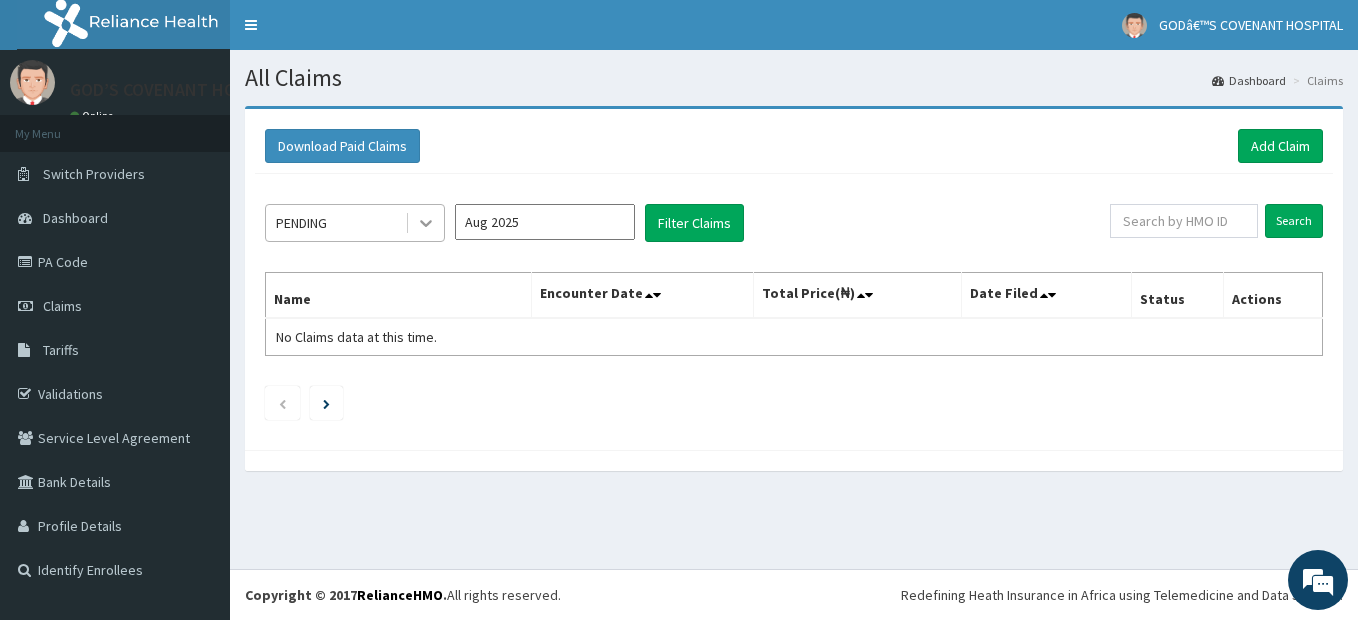 click 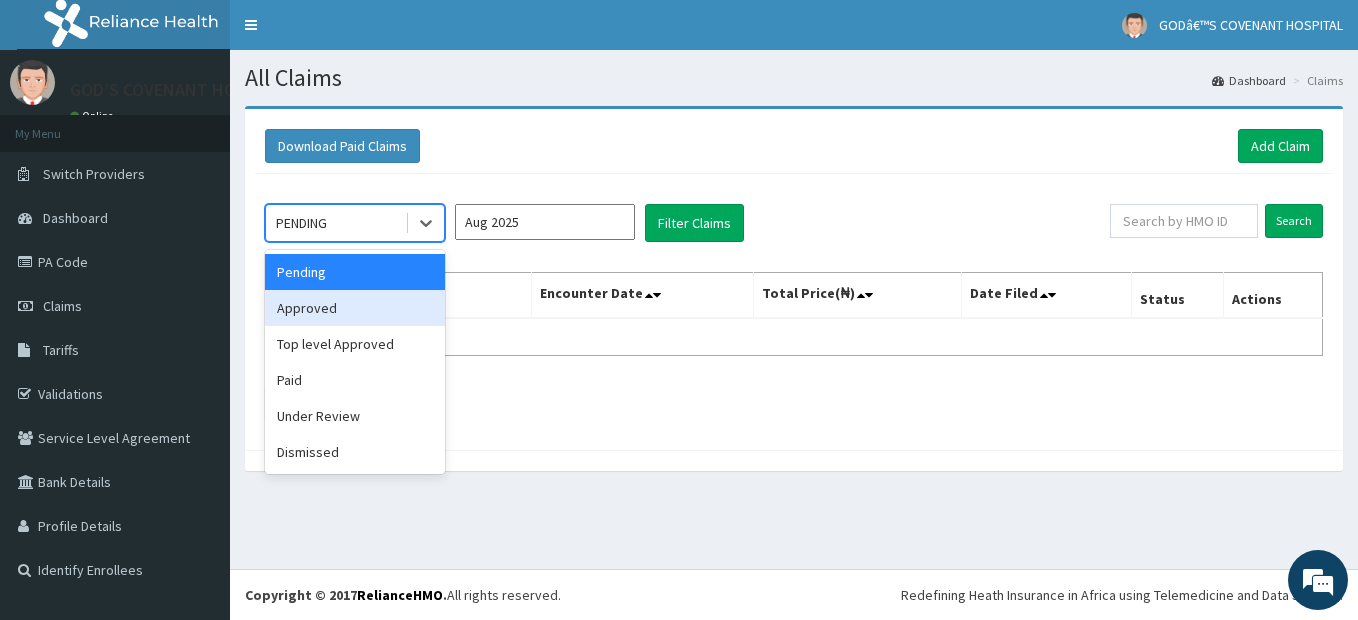 click on "Approved" at bounding box center (355, 308) 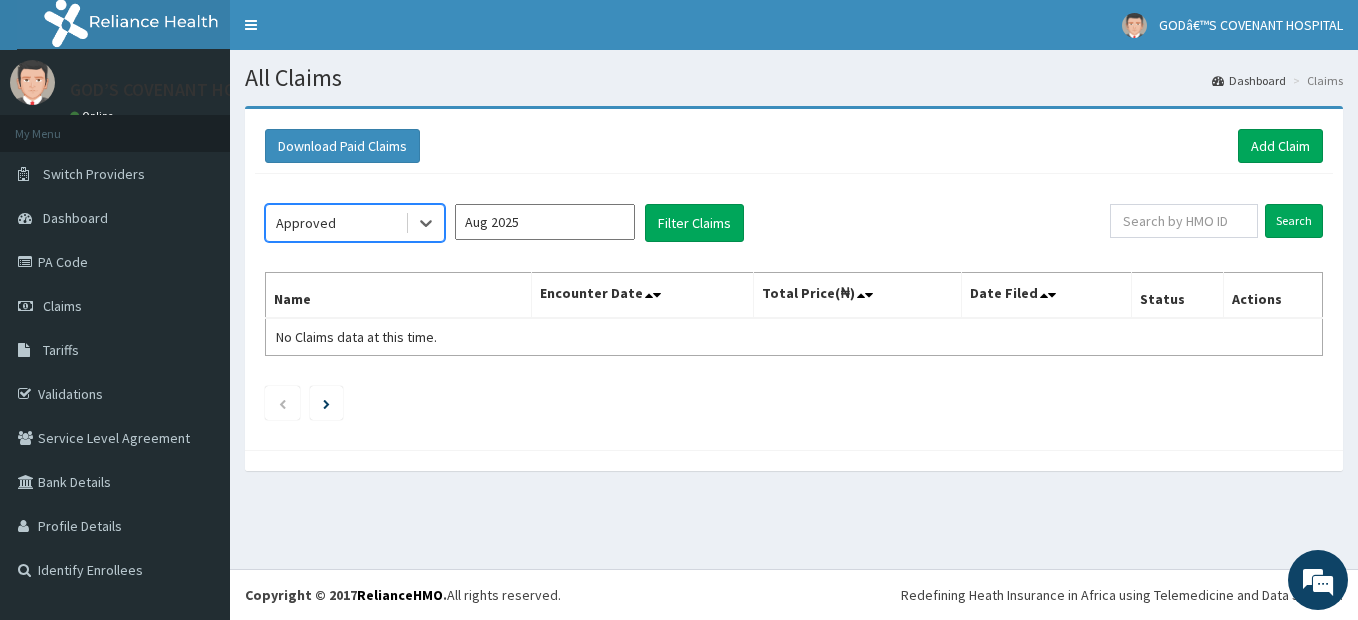 drag, startPoint x: 723, startPoint y: 249, endPoint x: 724, endPoint y: 229, distance: 20.024984 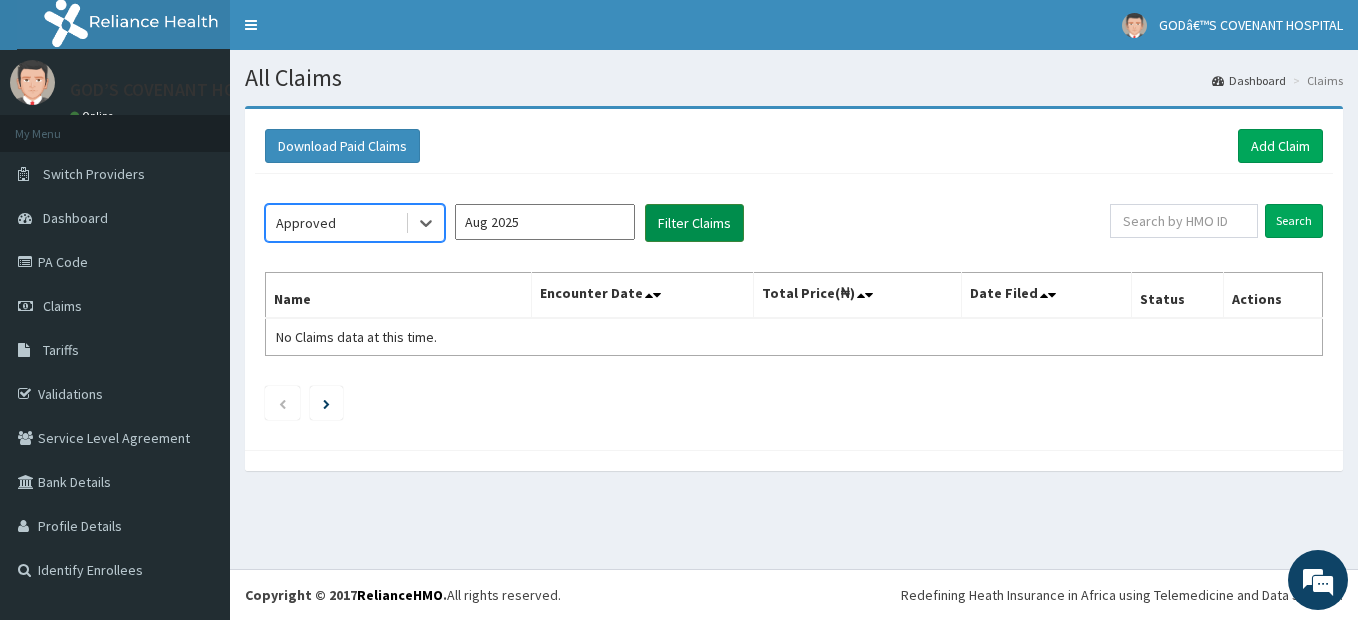 click on "option Approved, selected.   Select is focused ,type to refine list, press Down to open the menu,  Approved Aug 2025 Filter Claims Search Name Encounter Date Total Price(₦) Date Filed Status Actions No Claims data at this time." 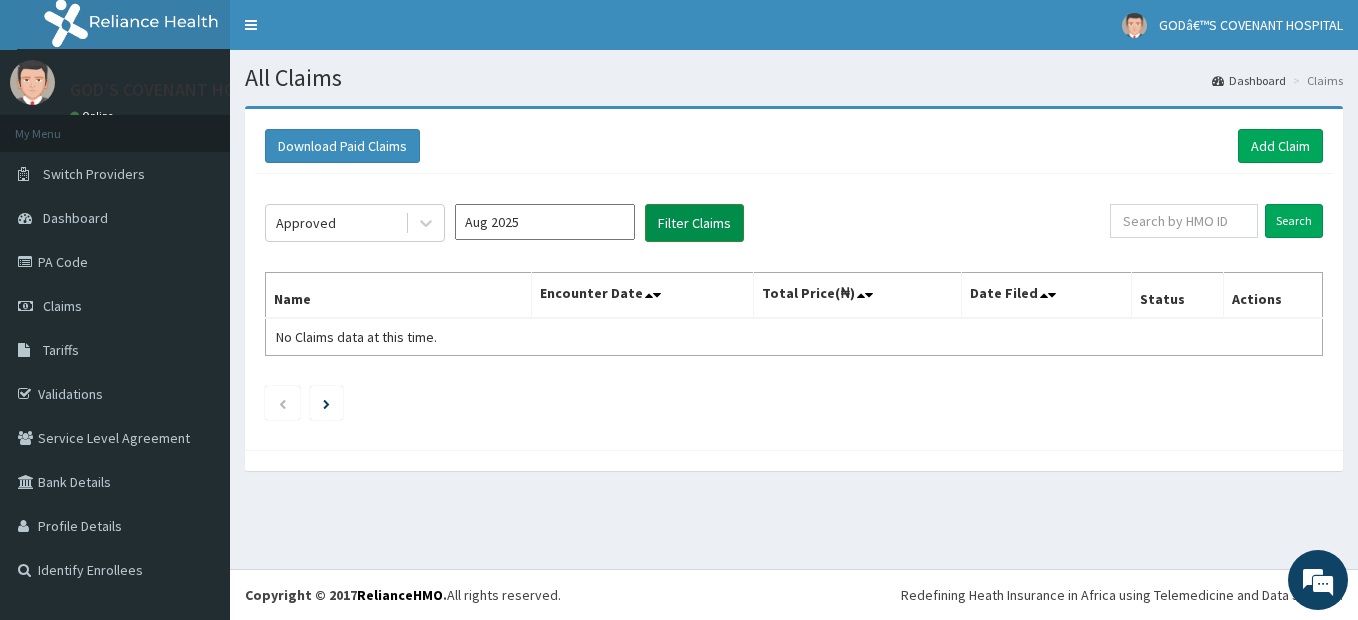 click on "Filter Claims" at bounding box center (694, 223) 